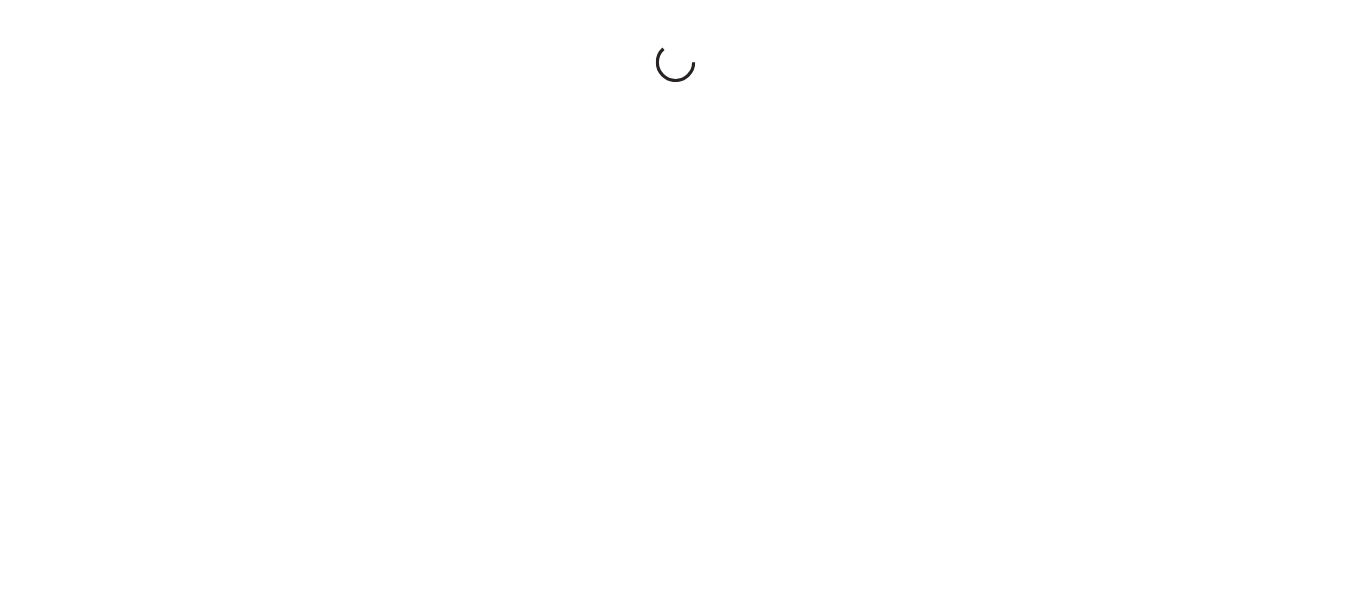 scroll, scrollTop: 0, scrollLeft: 0, axis: both 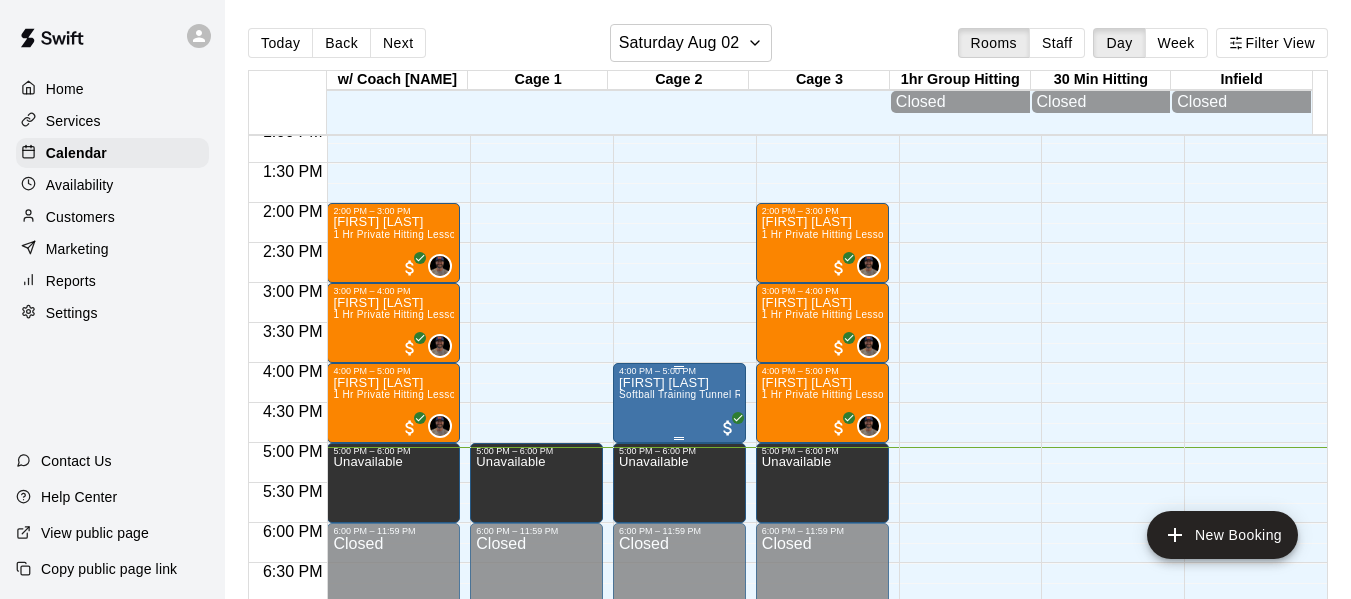 click on "Izabella Flores Softball Training Tunnel Rental" at bounding box center (679, 675) 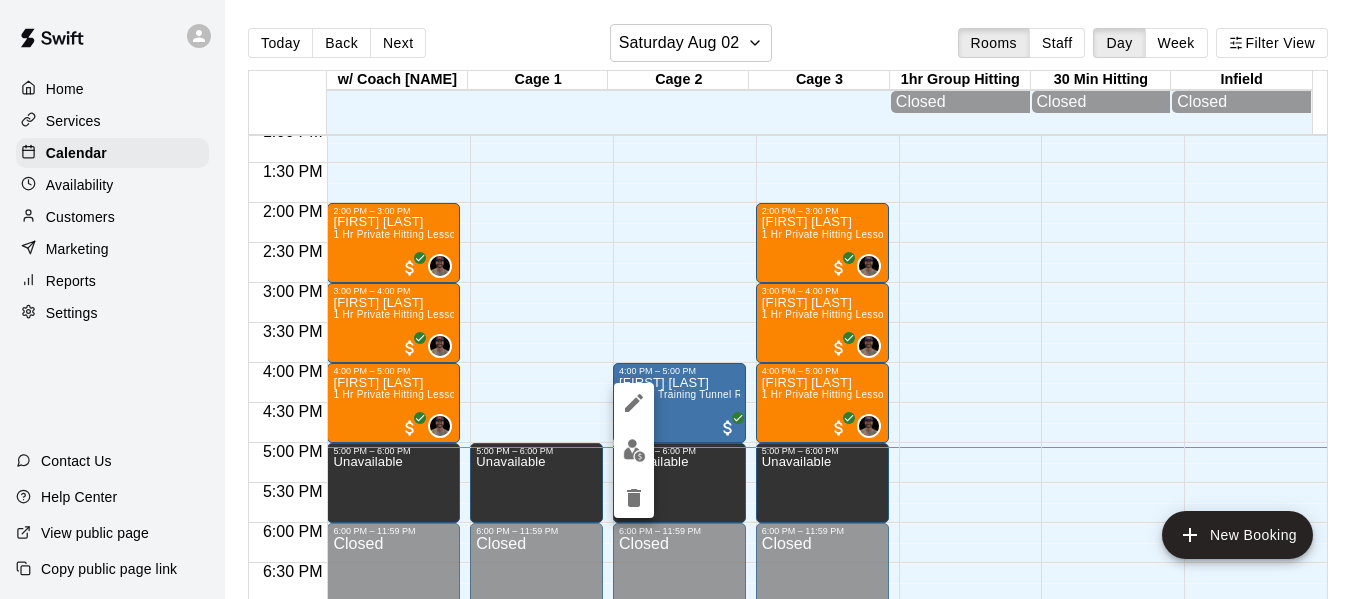 click at bounding box center [683, 299] 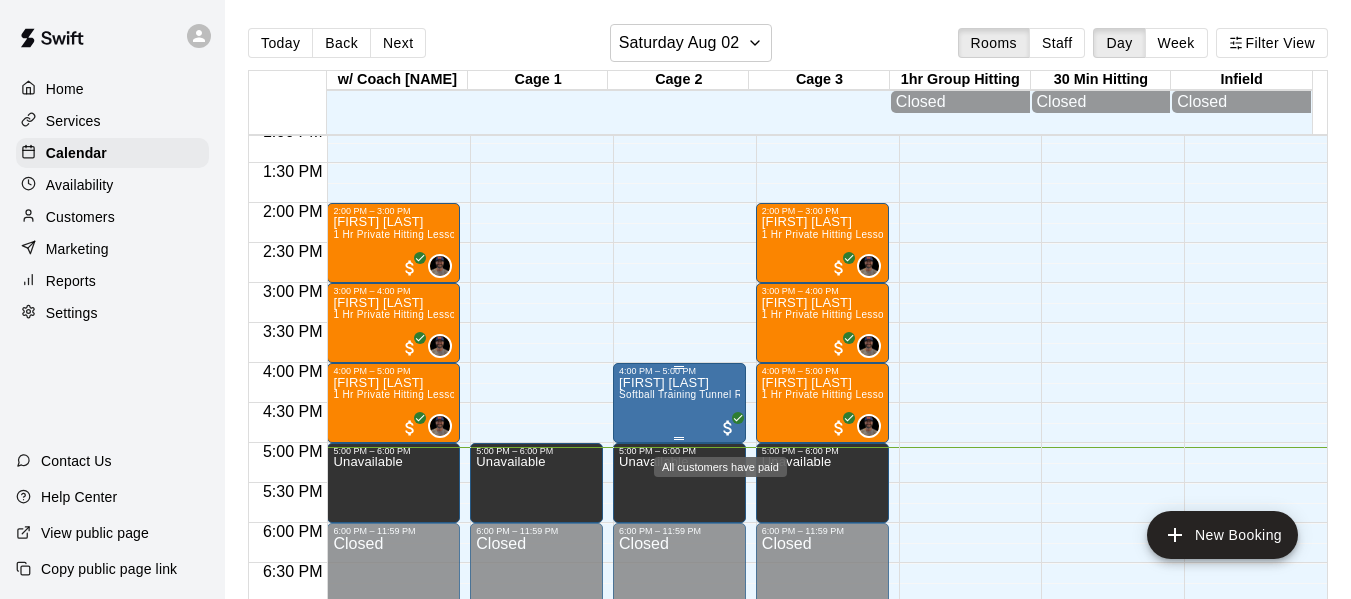 click at bounding box center [728, 428] 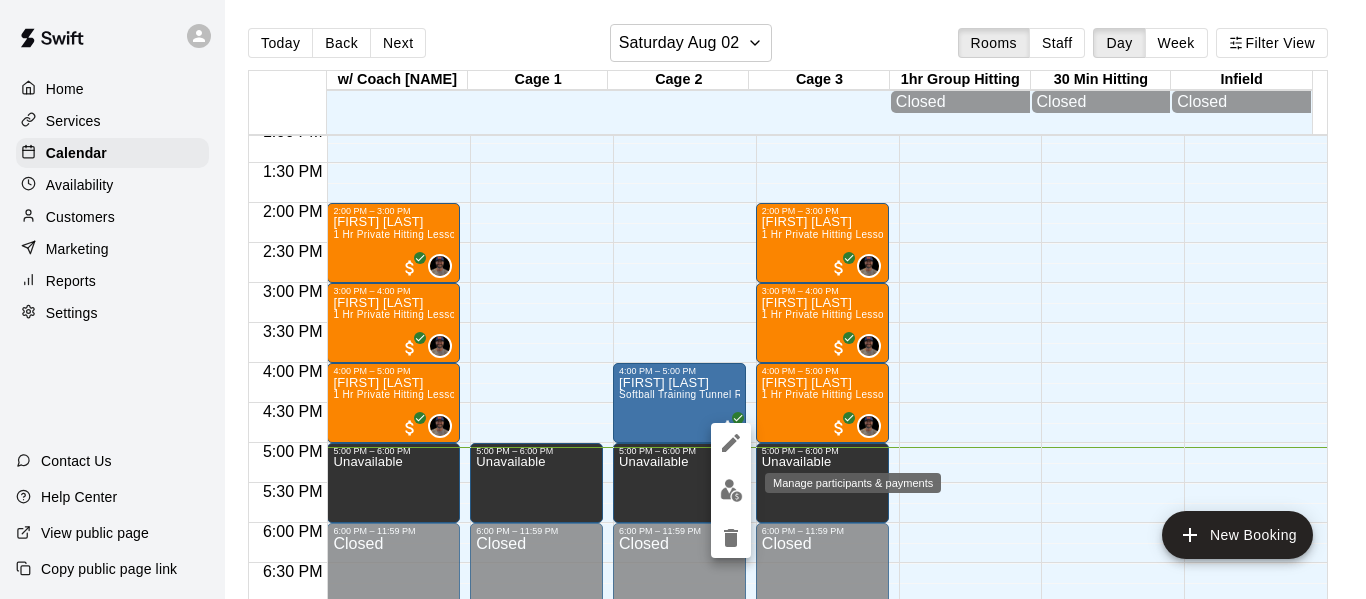 click at bounding box center [731, 490] 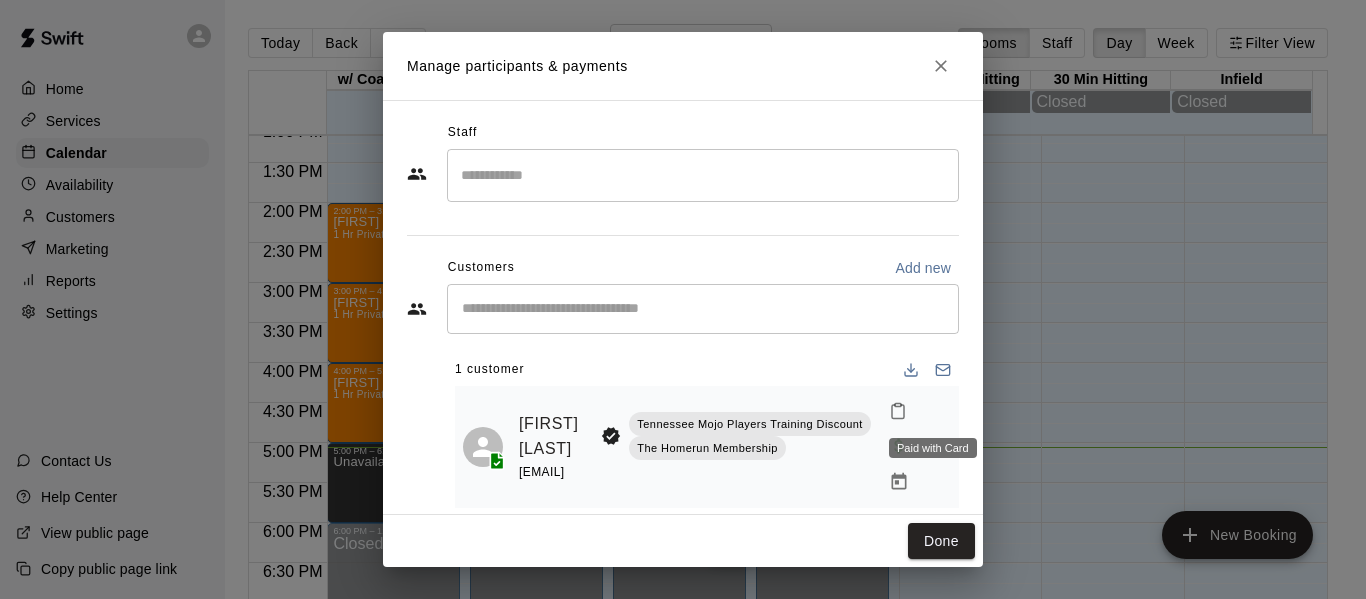 click at bounding box center [899, 444] 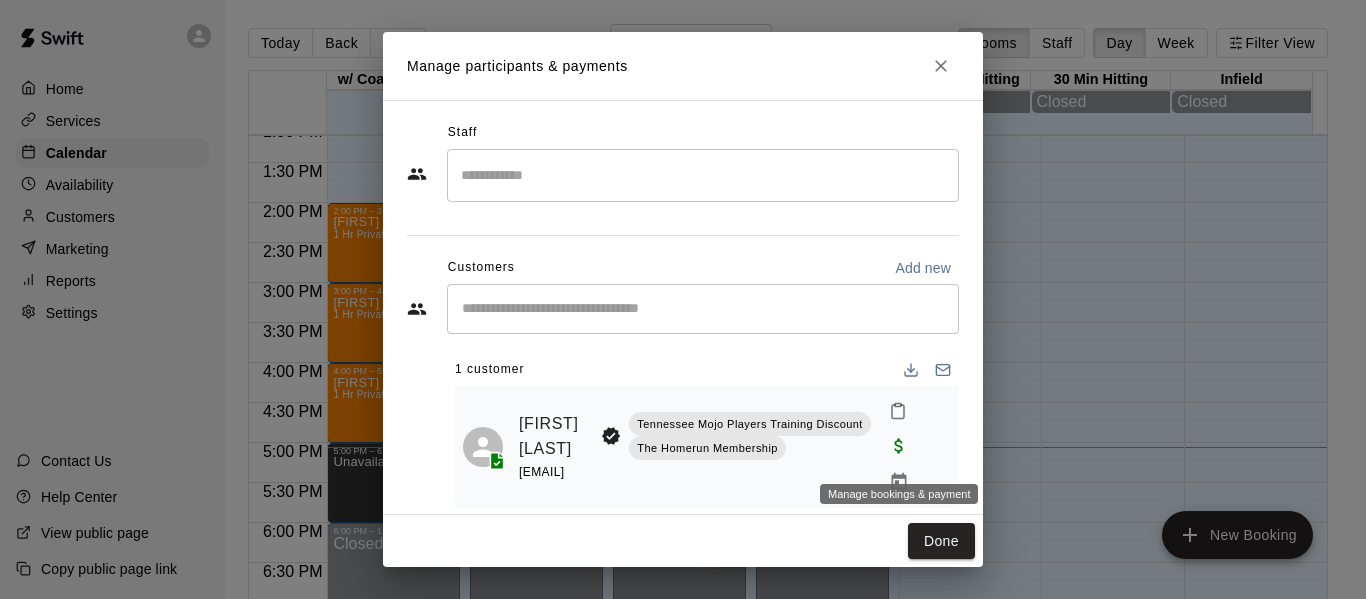 click at bounding box center (916, 447) 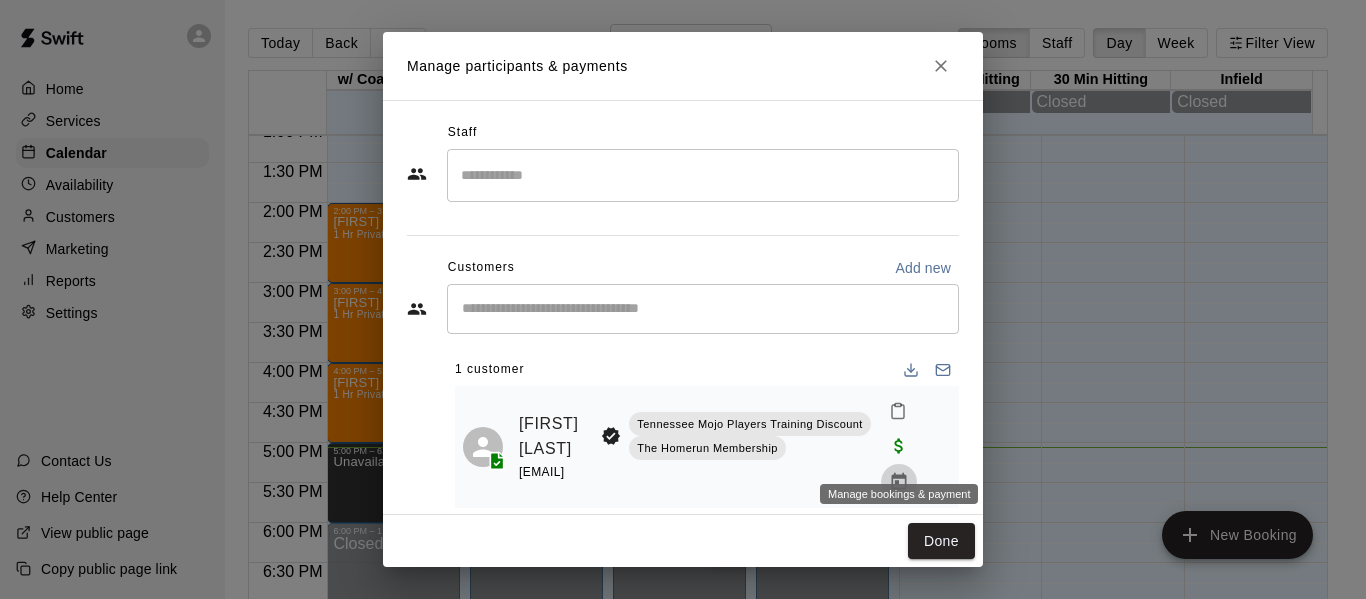 click at bounding box center [899, 482] 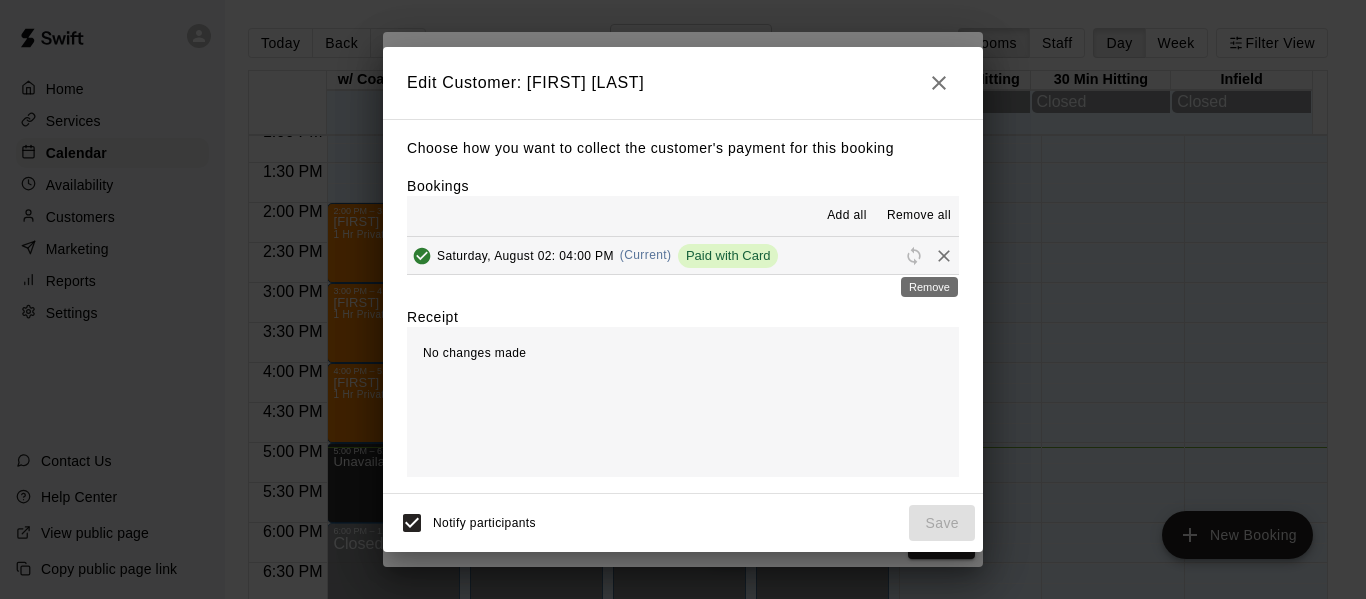 click 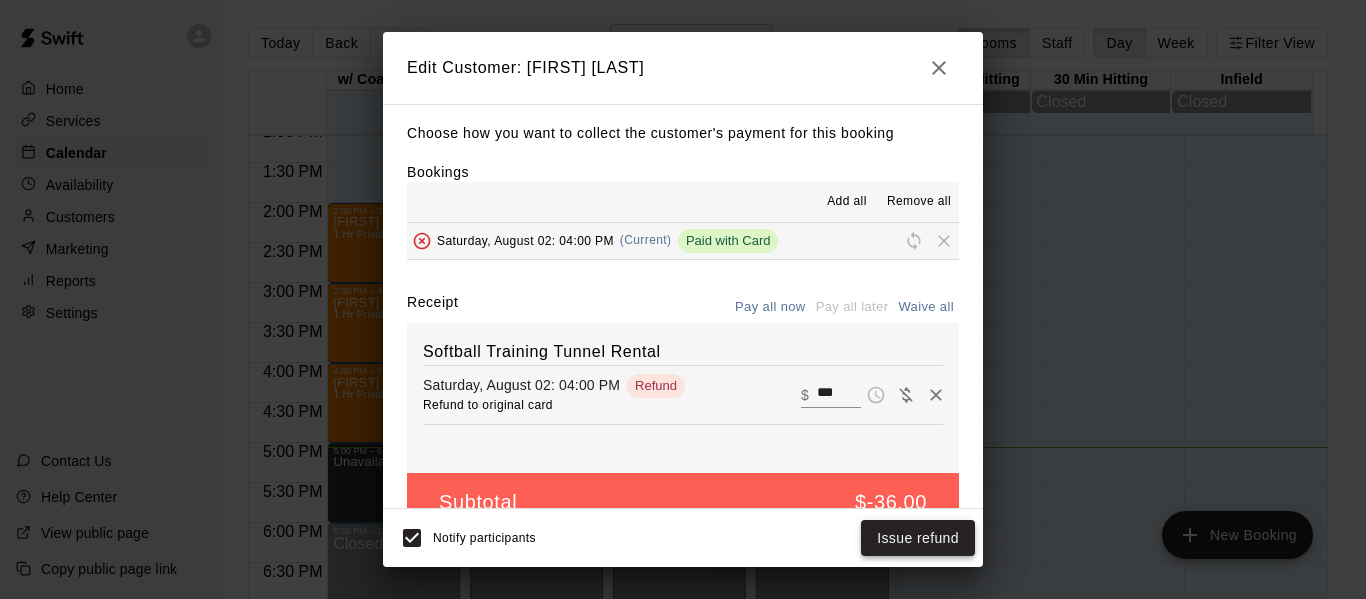 click on "Issue refund" at bounding box center [918, 538] 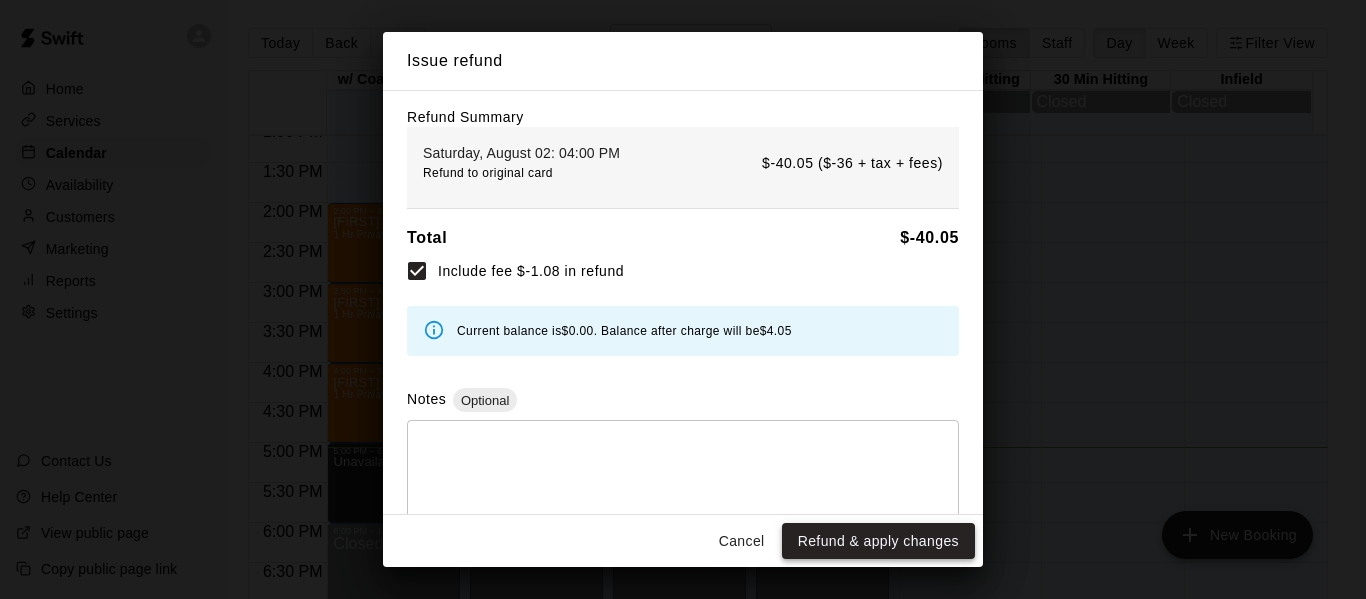 click on "Refund & apply changes" at bounding box center (878, 541) 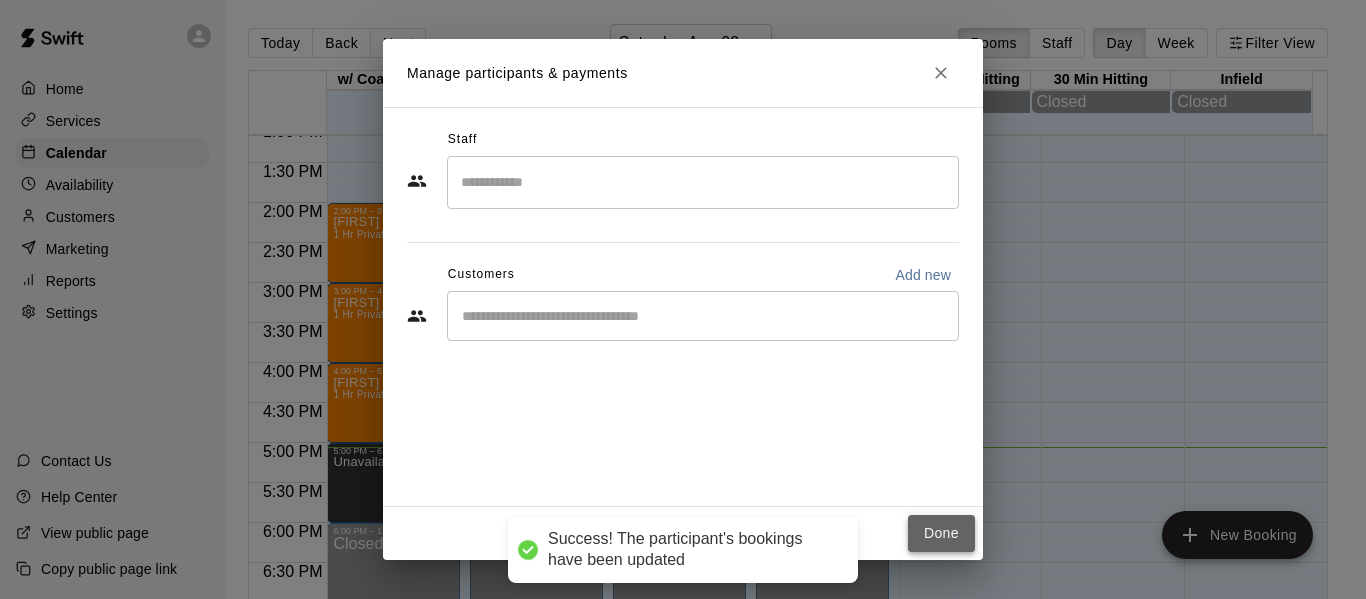click on "Done" at bounding box center (941, 533) 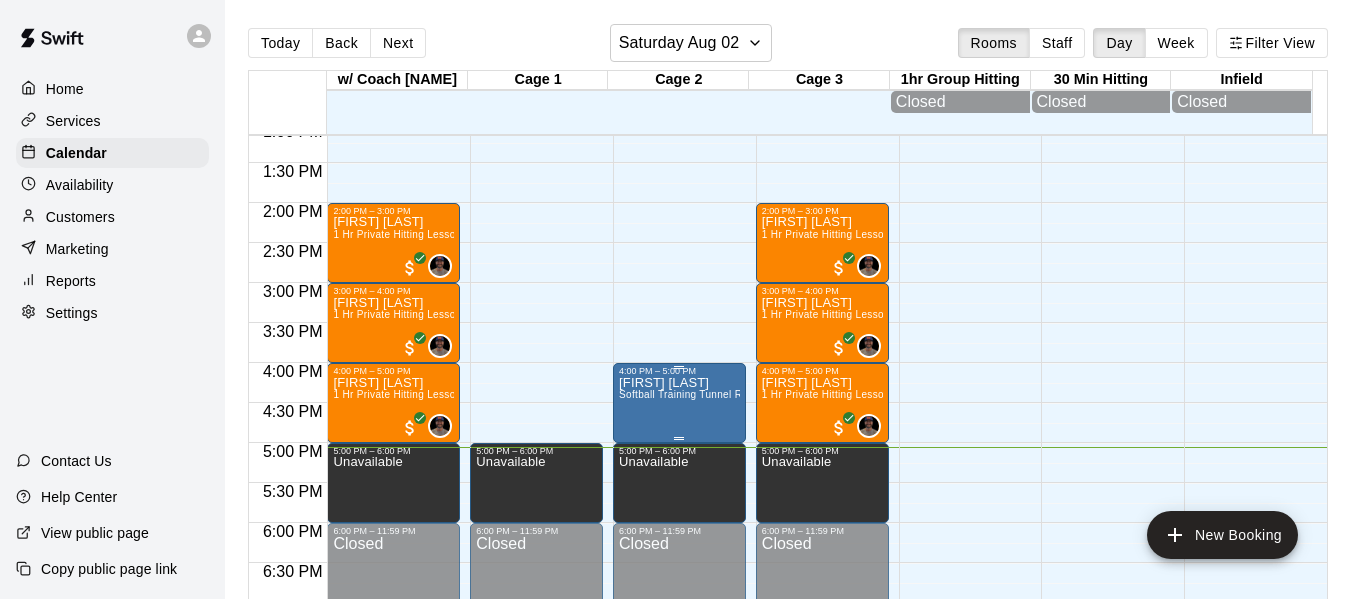 click on "Izabella Flores Softball Training Tunnel Rental" at bounding box center (679, 675) 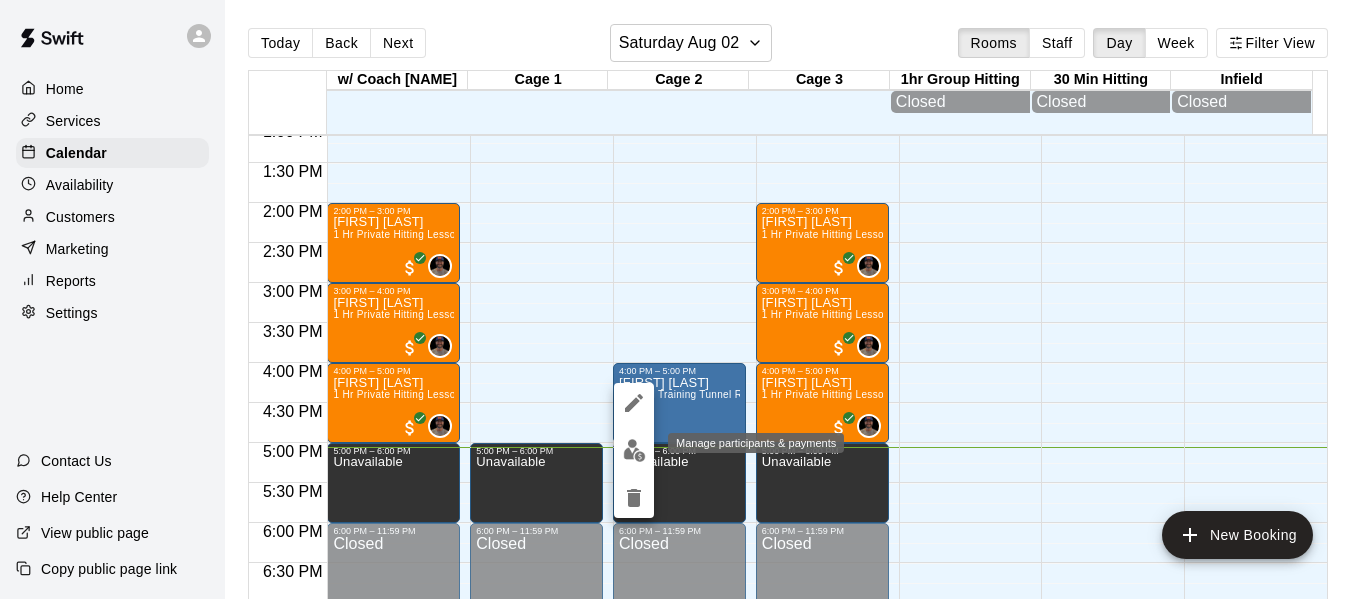 click at bounding box center [634, 450] 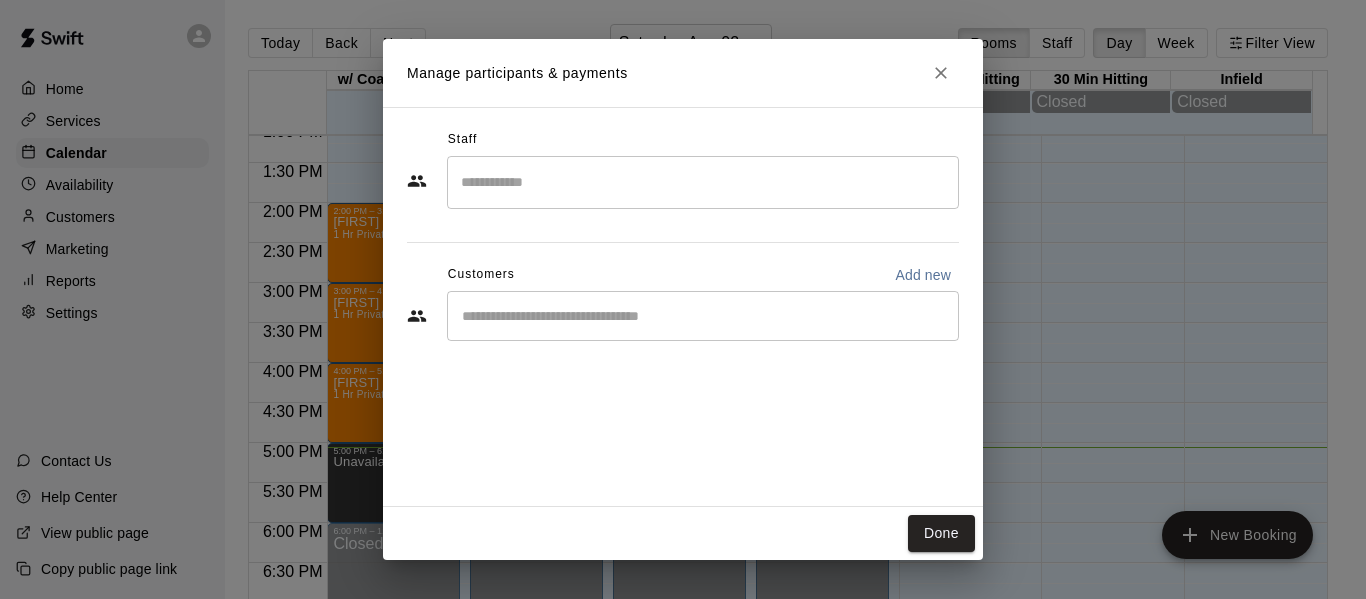 click at bounding box center [703, 316] 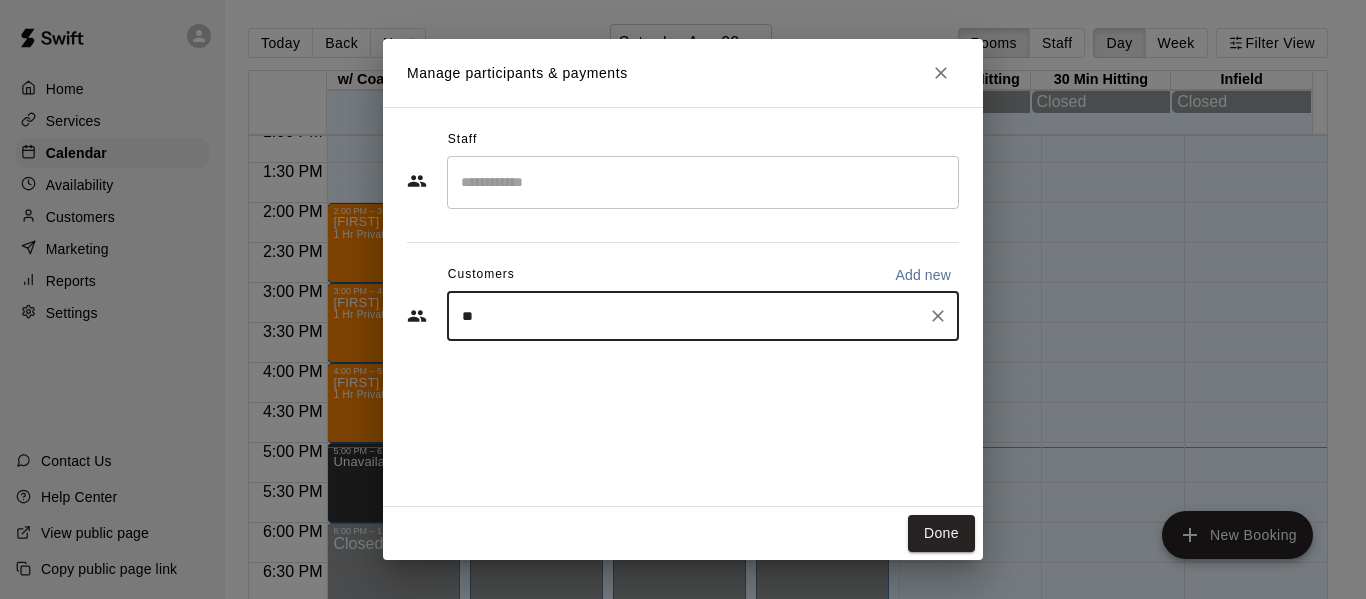 type on "***" 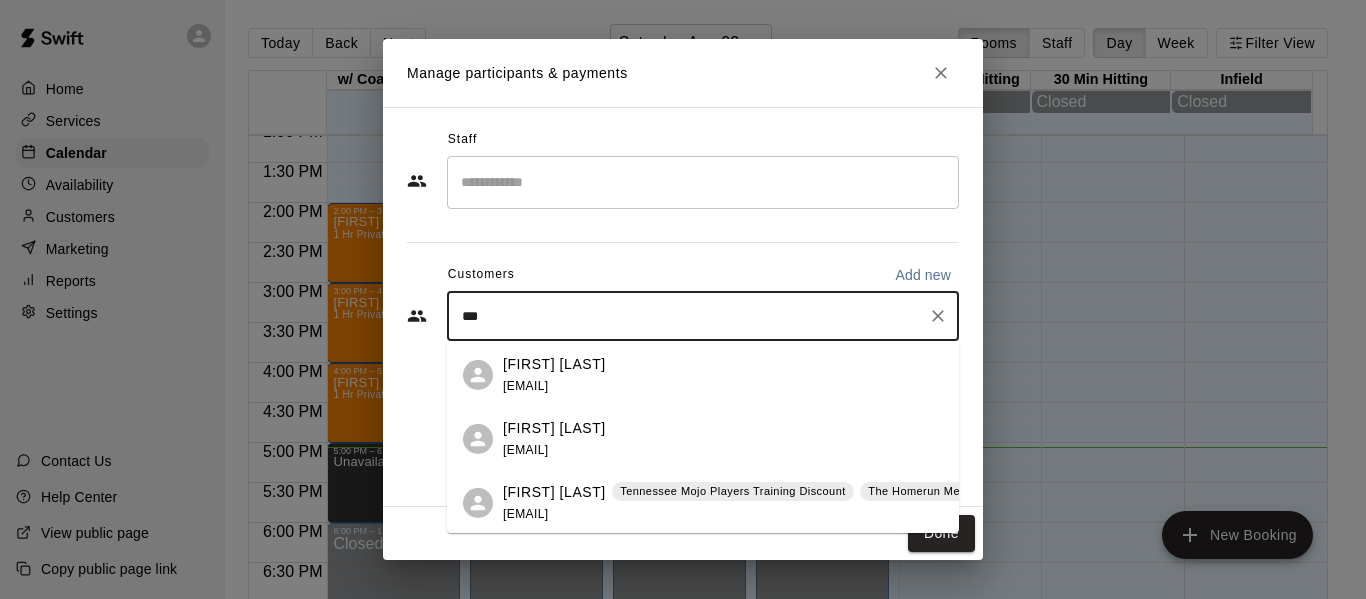 scroll, scrollTop: 67, scrollLeft: 0, axis: vertical 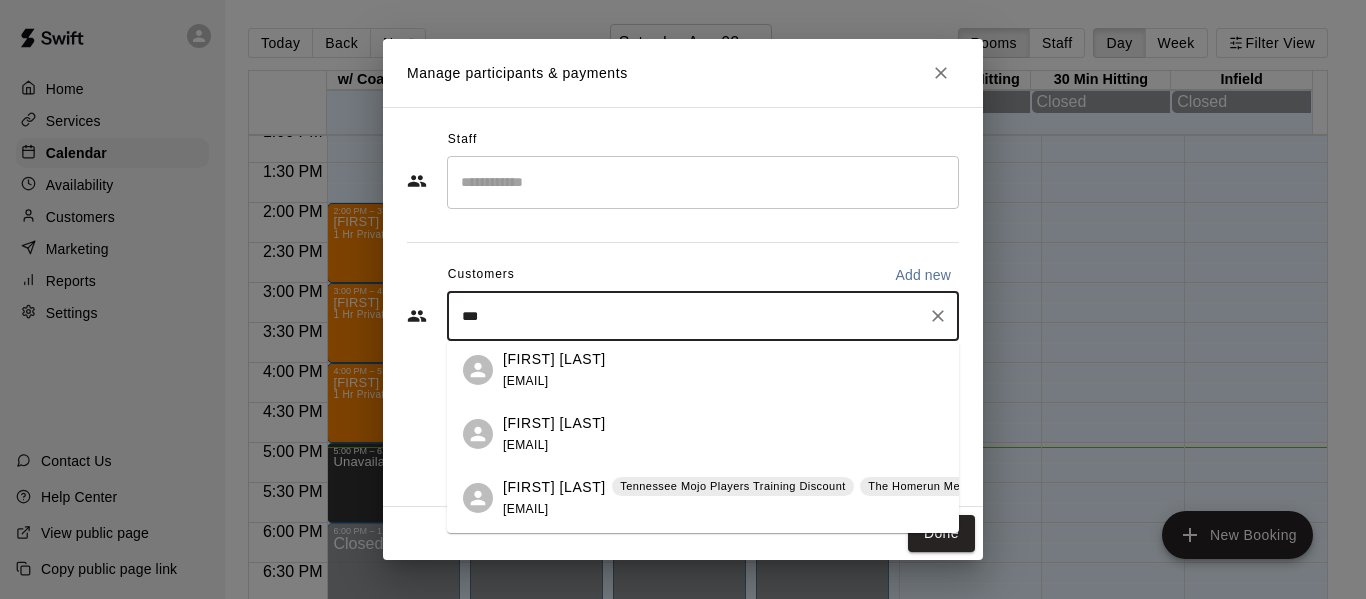click on "[FIRST] [LAST]" at bounding box center [554, 487] 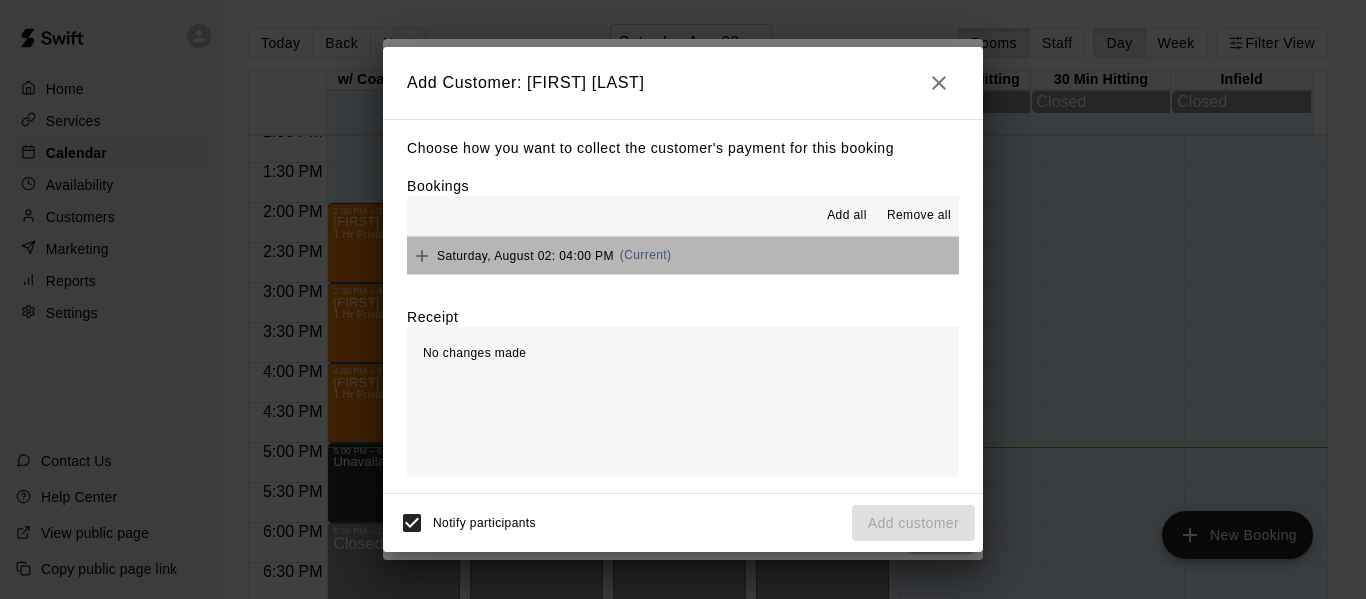 click on "Saturday, August 02: 04:00 PM (Current)" at bounding box center [683, 255] 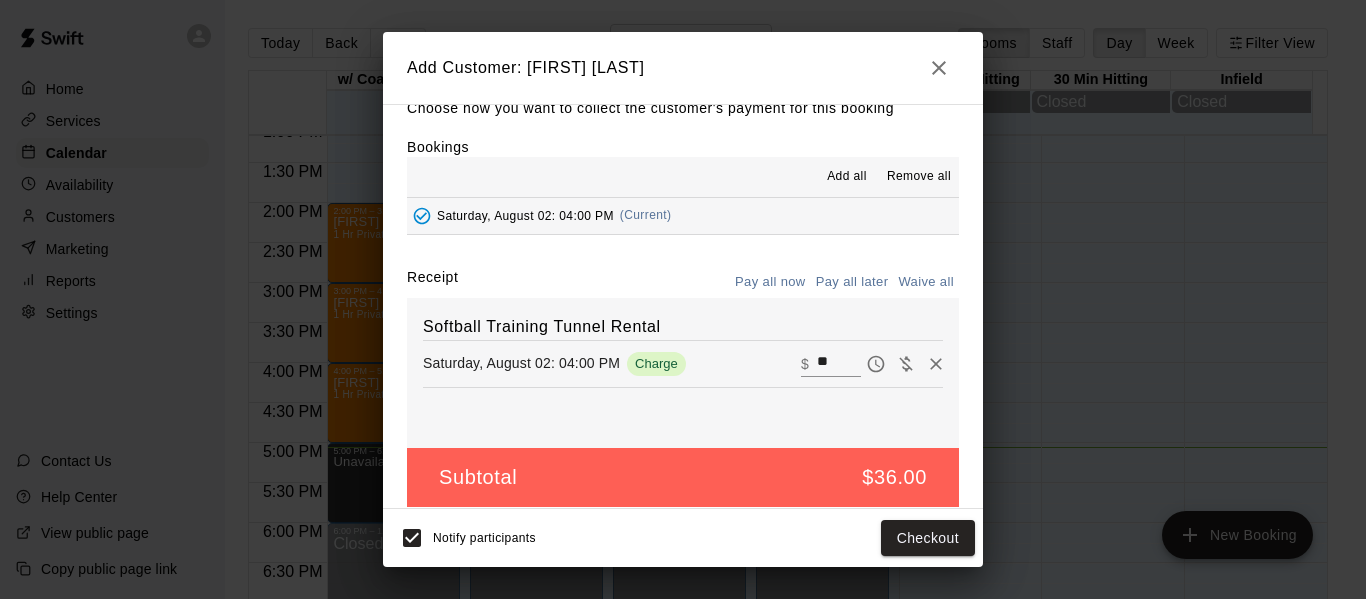 scroll, scrollTop: 42, scrollLeft: 0, axis: vertical 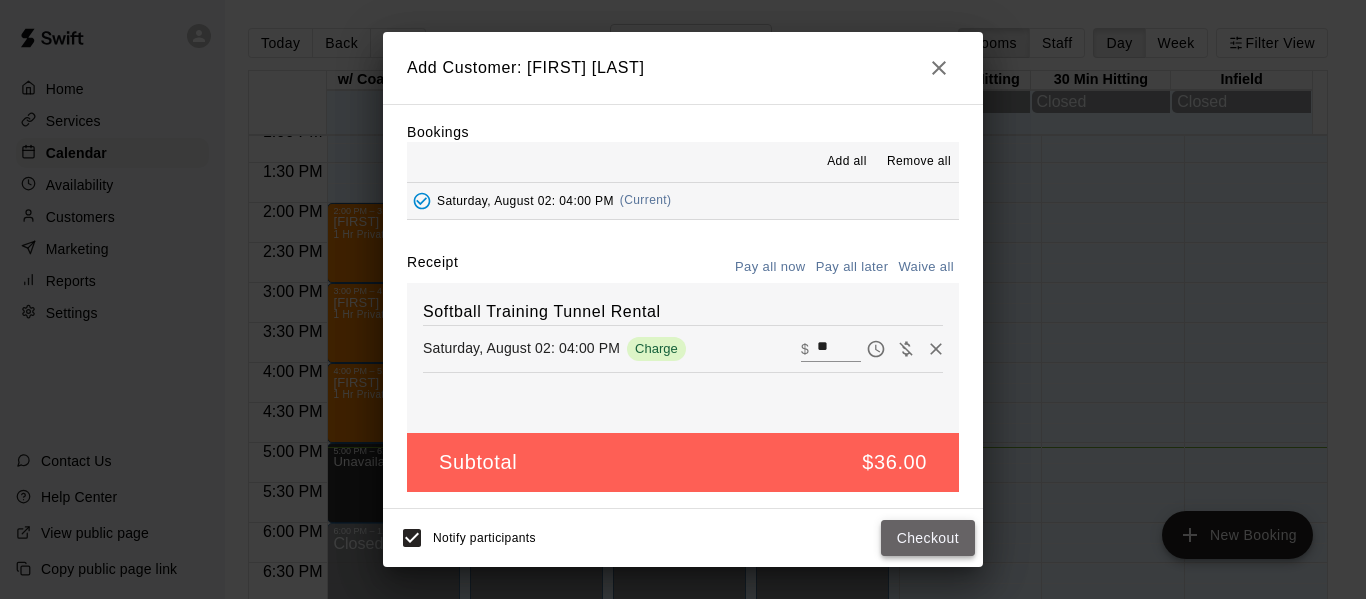 click on "Checkout" at bounding box center (928, 538) 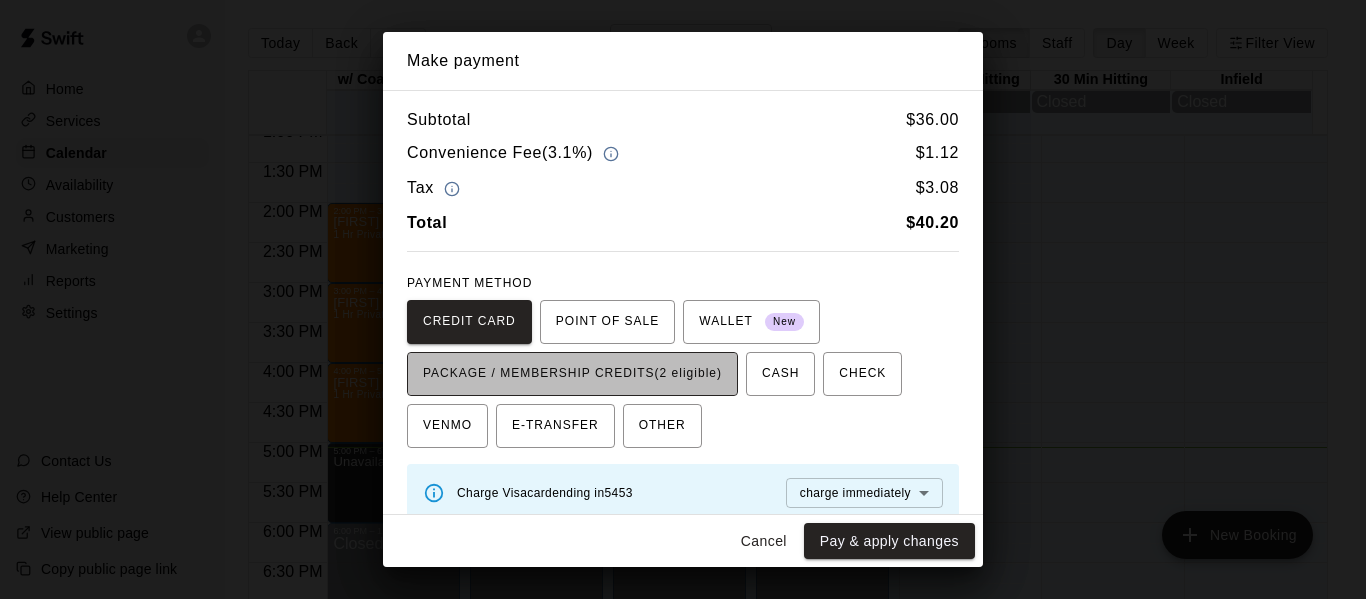 click on "PACKAGE / MEMBERSHIP CREDITS  (2 eligible)" at bounding box center [572, 374] 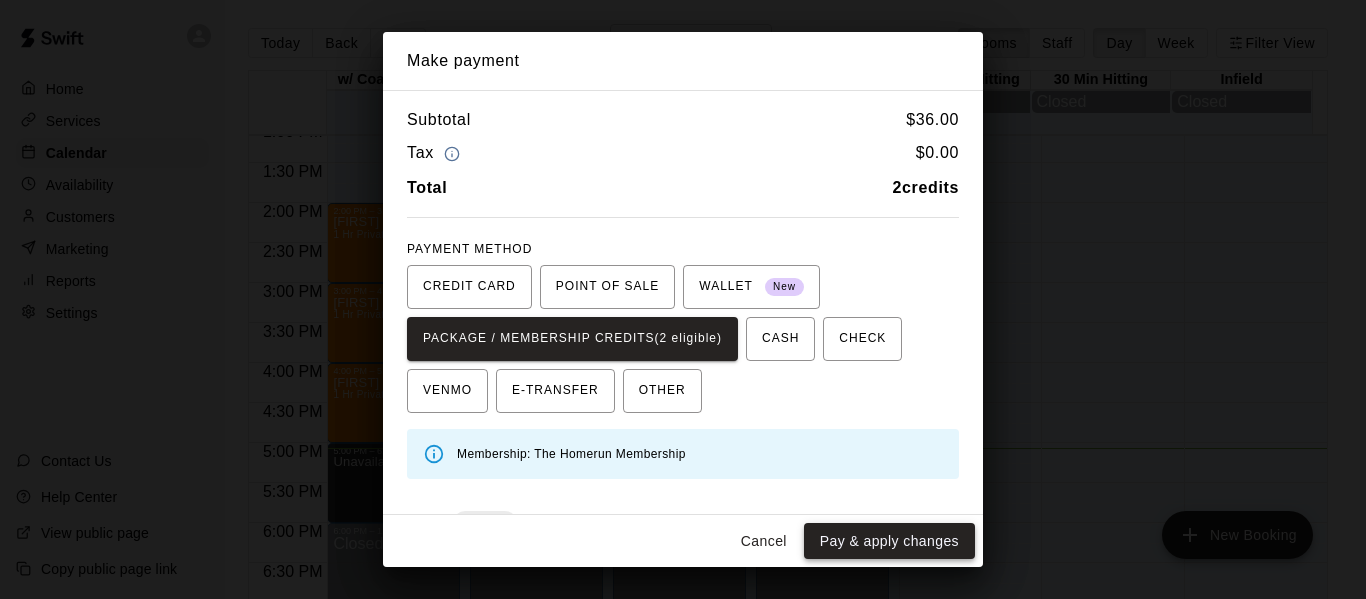 click on "Pay & apply changes" at bounding box center [889, 541] 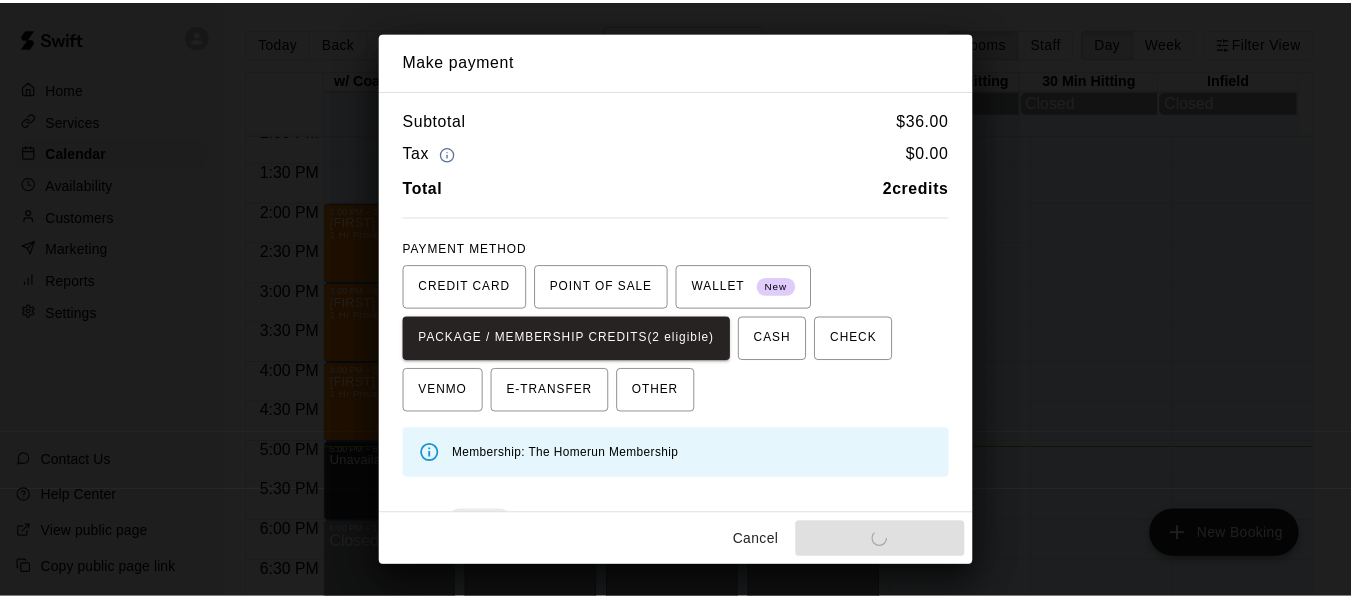 scroll, scrollTop: 0, scrollLeft: 0, axis: both 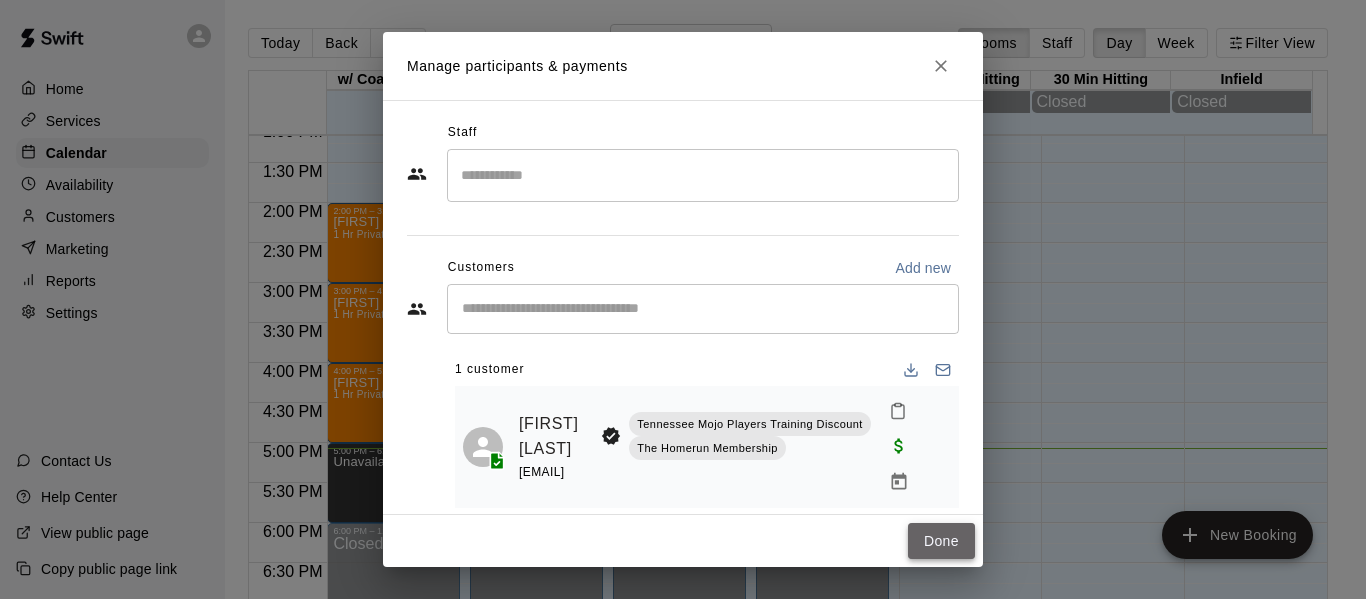 click on "Done" at bounding box center (941, 541) 